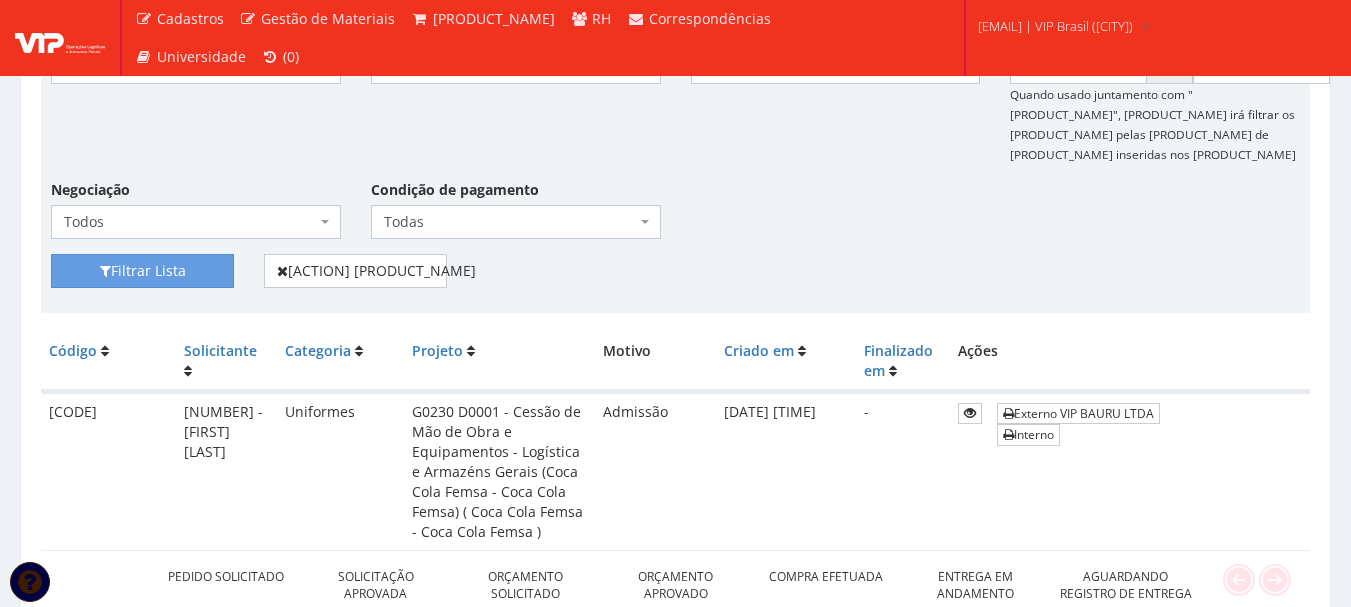 scroll, scrollTop: 300, scrollLeft: 0, axis: vertical 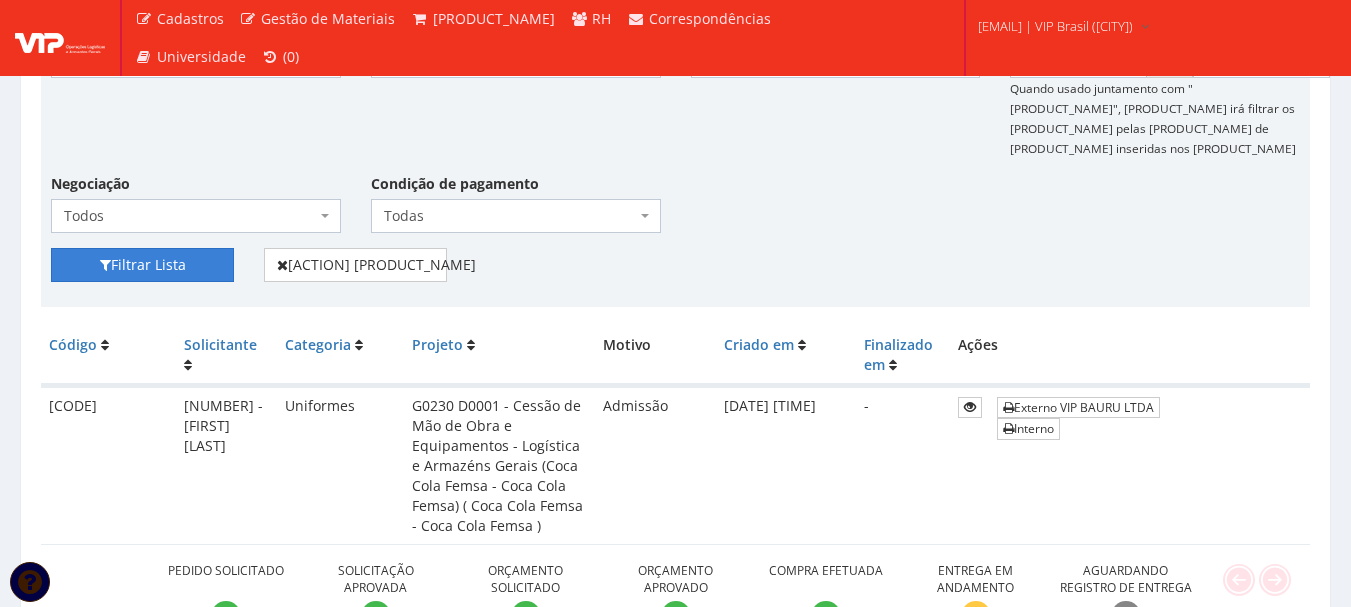 click on "Filtrar Lista" at bounding box center (142, 265) 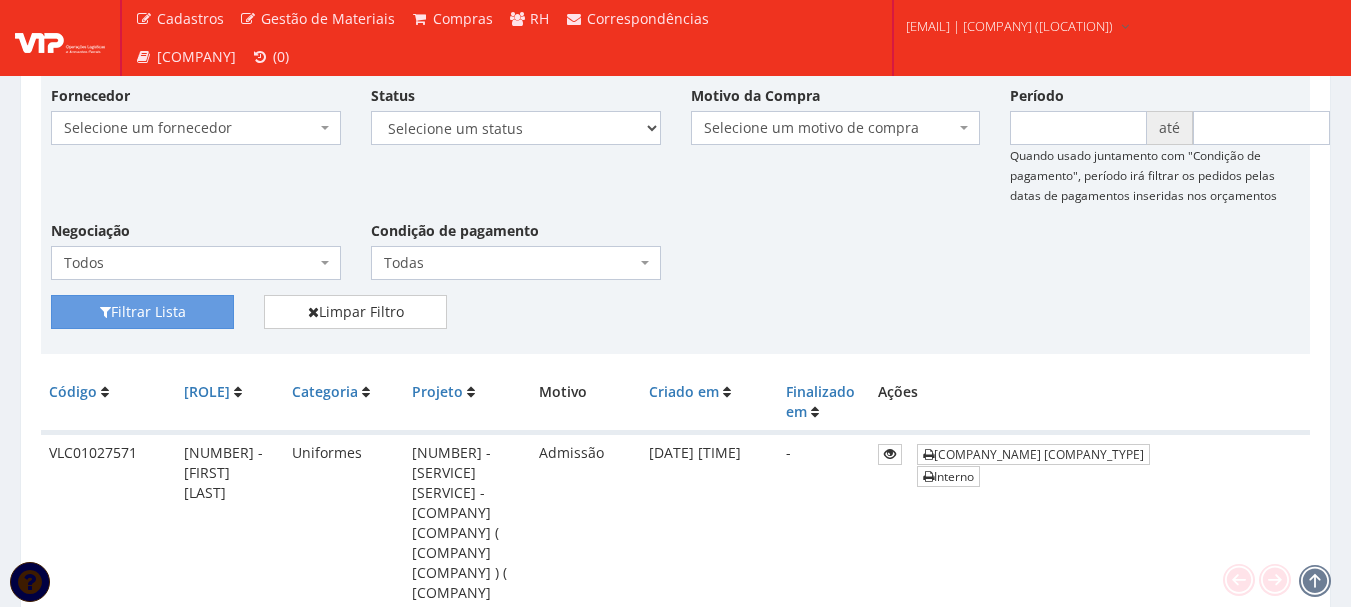 scroll, scrollTop: 100, scrollLeft: 0, axis: vertical 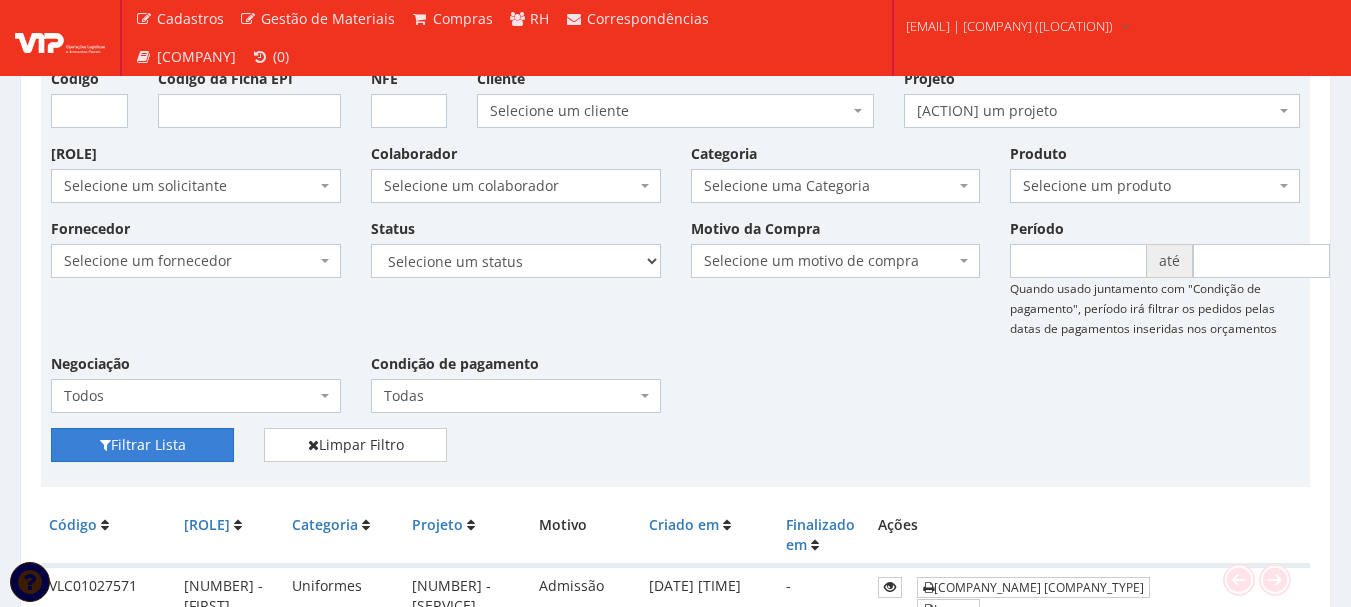 click at bounding box center [105, 445] 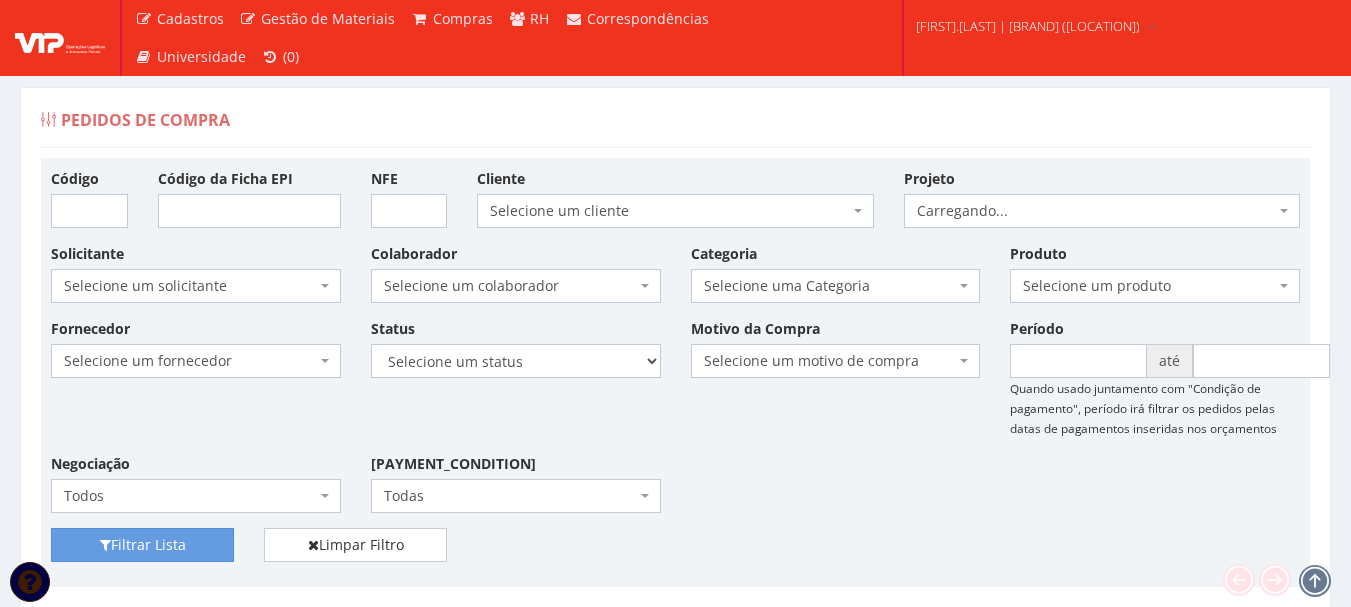 scroll, scrollTop: 0, scrollLeft: 0, axis: both 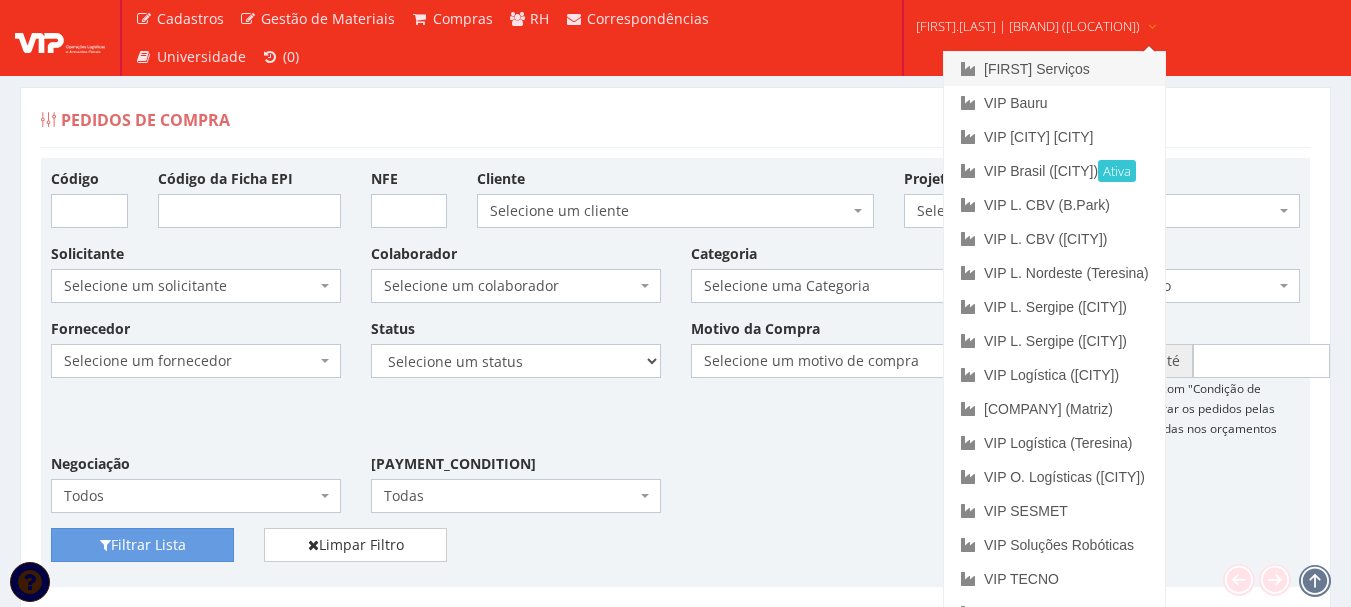 click on "[COMPANY_NAME]" at bounding box center (1054, 69) 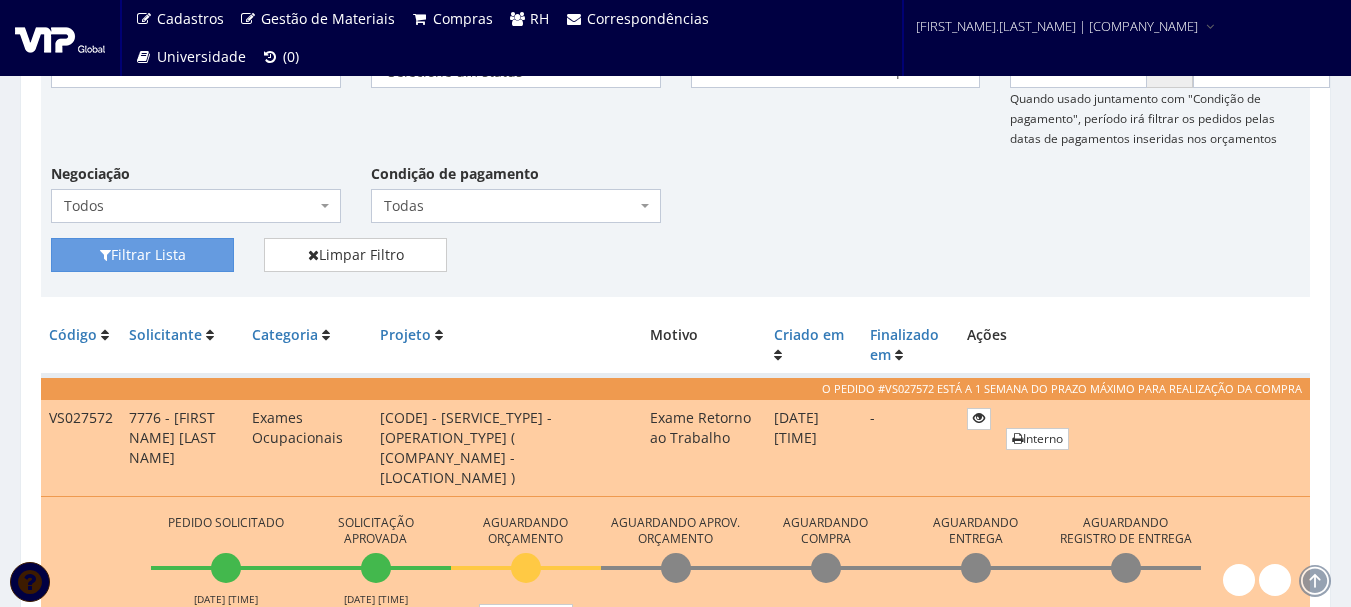 scroll, scrollTop: 500, scrollLeft: 0, axis: vertical 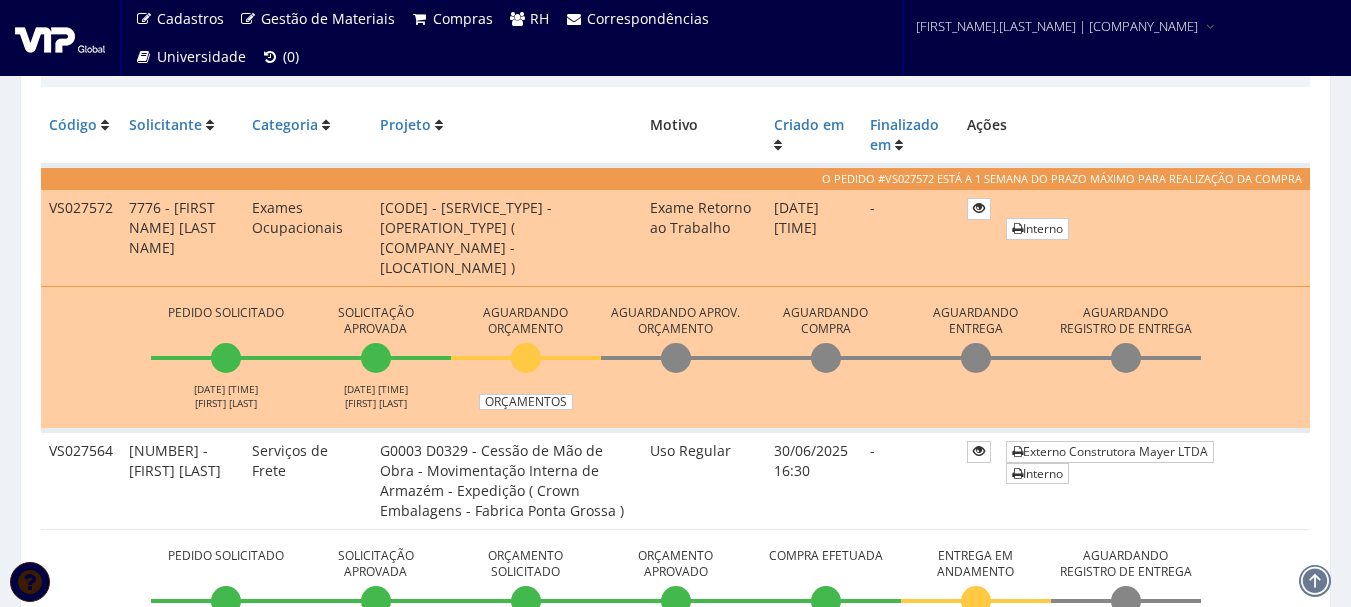 click on "VS027572" at bounding box center [81, 237] 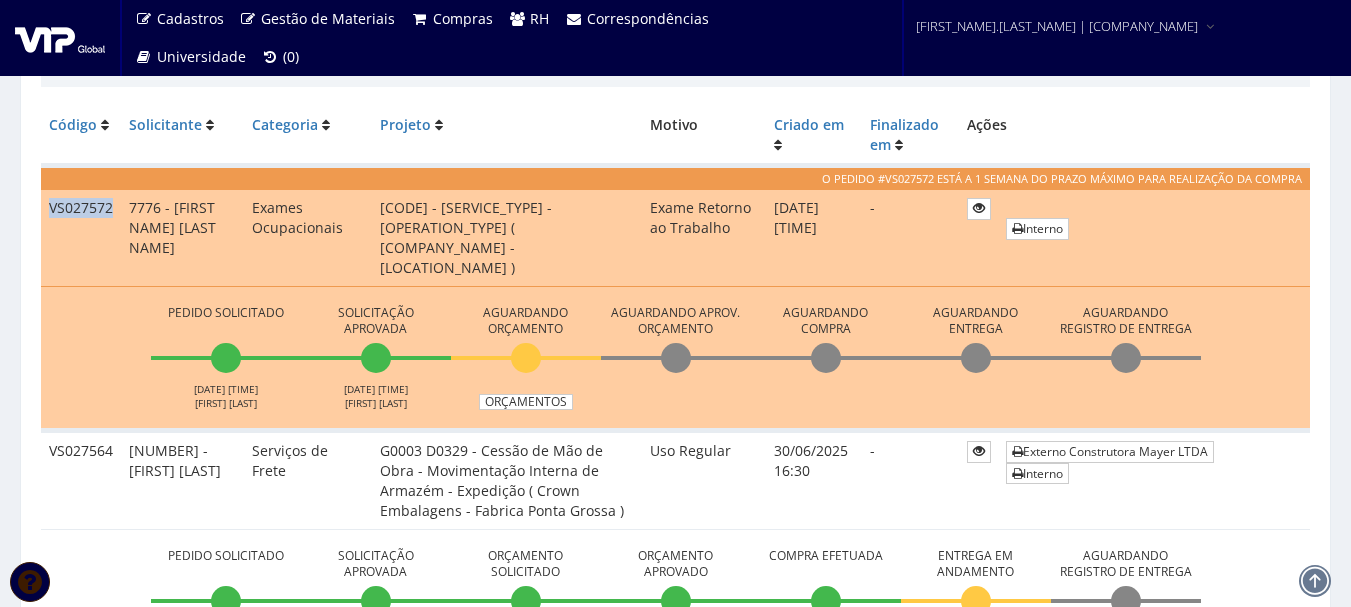 click on "VS027572" at bounding box center (81, 237) 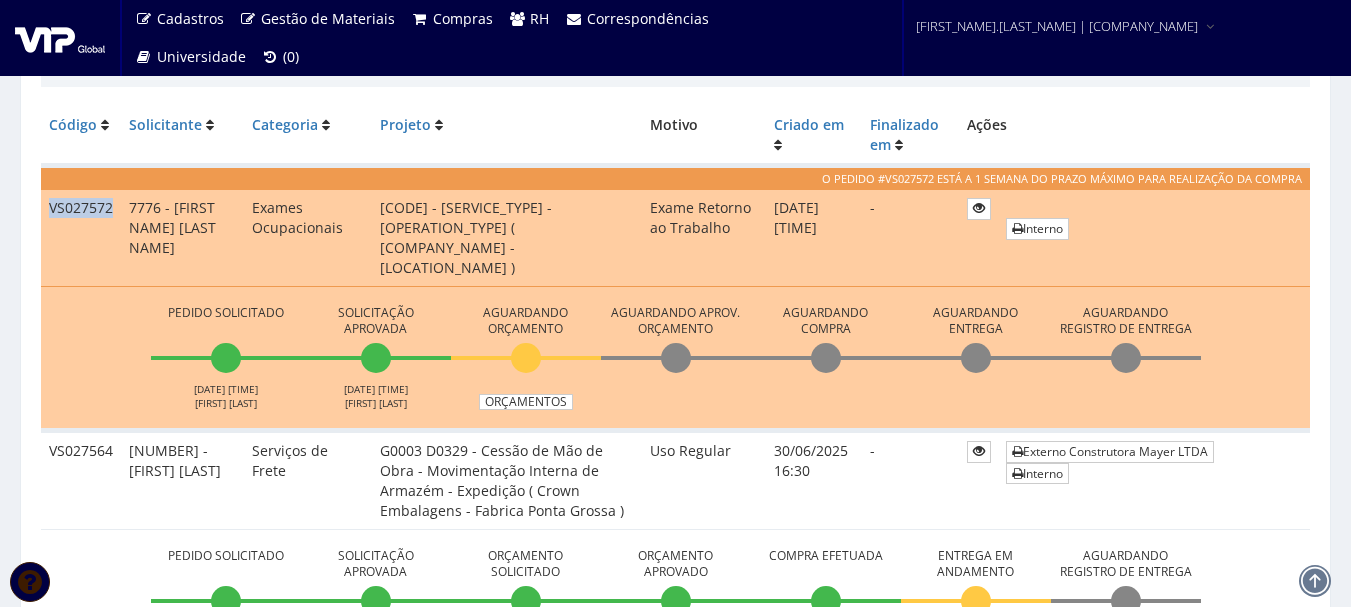 click on "VS027572" at bounding box center (81, 237) 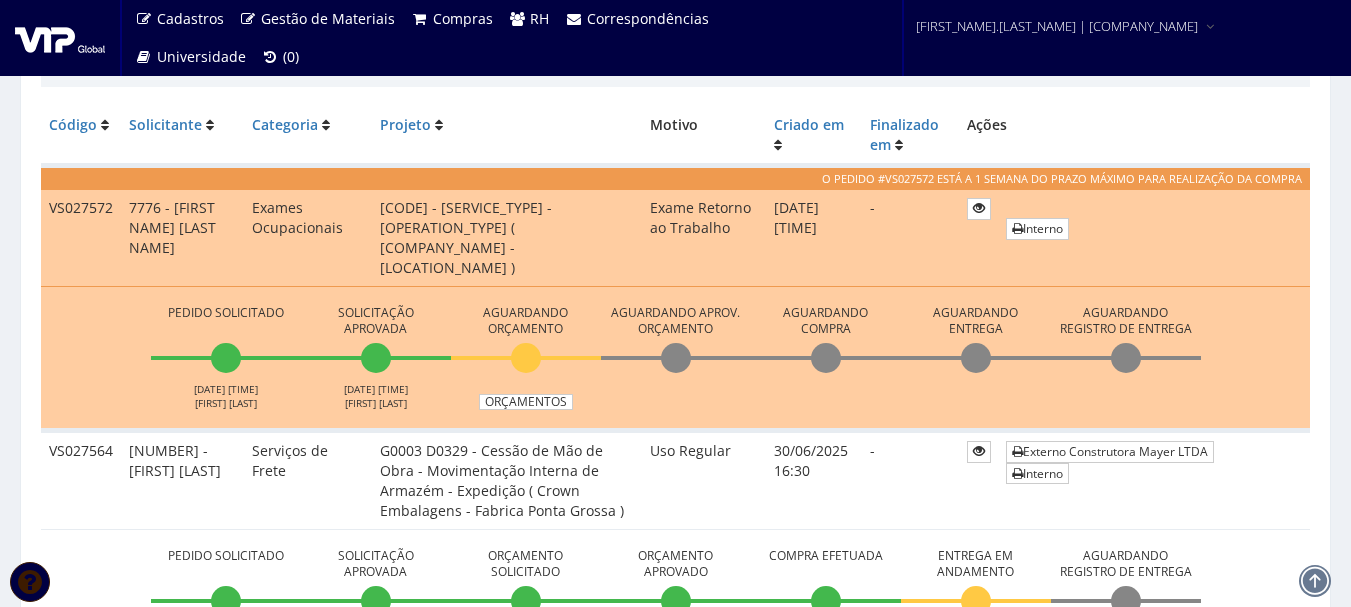 click on "VS027572" at bounding box center (81, 237) 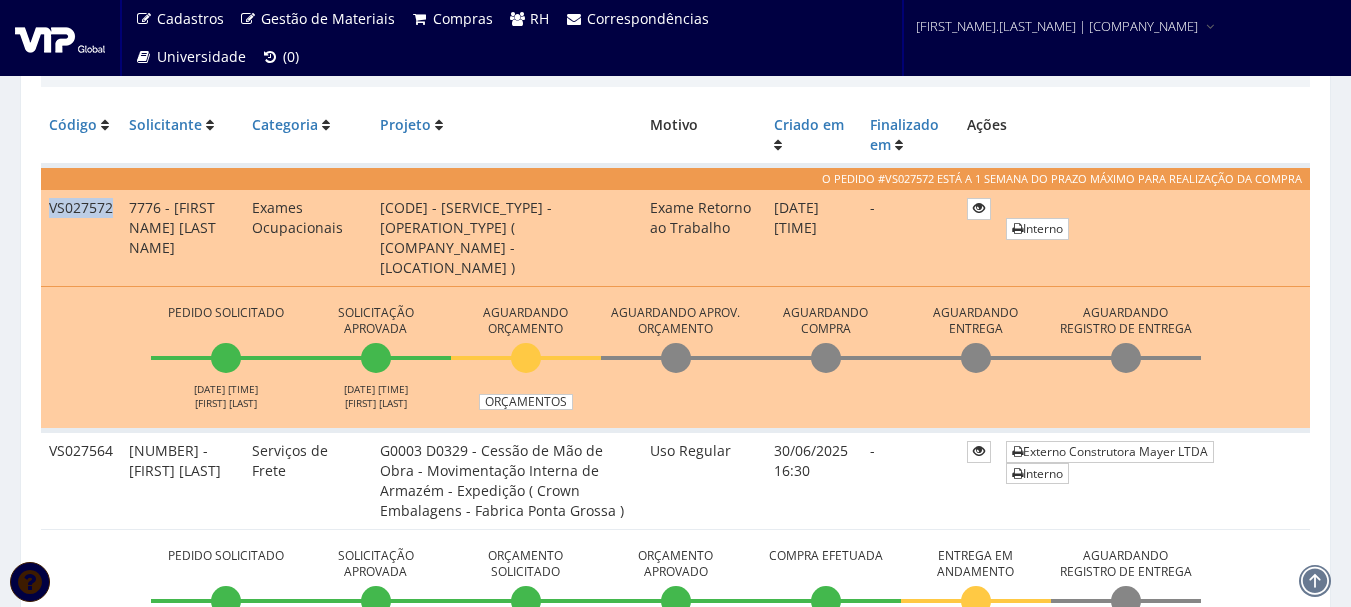 click on "VS027572" at bounding box center [81, 237] 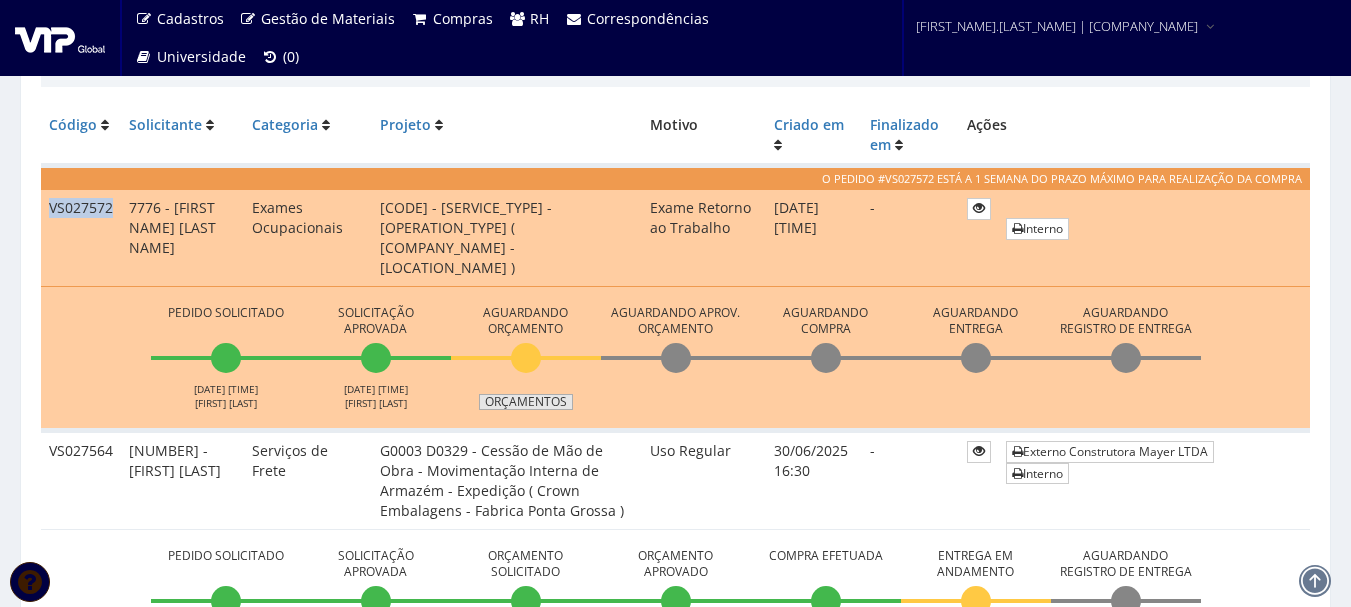 click on "Orçamentos" at bounding box center [526, 402] 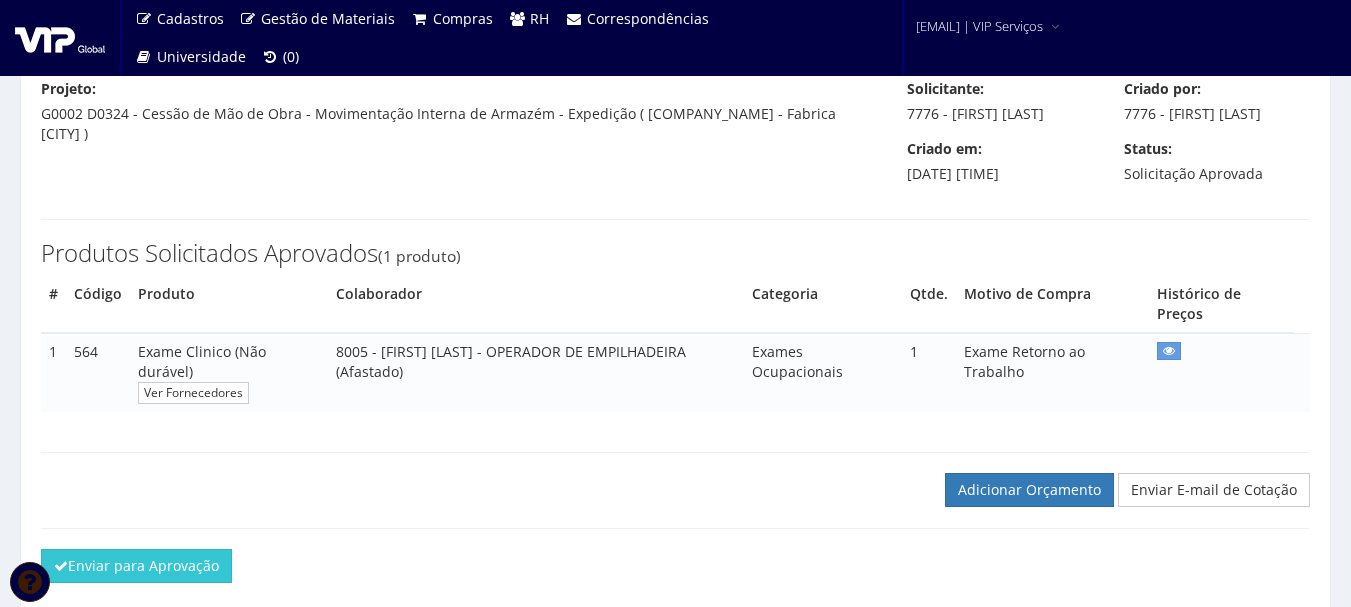scroll, scrollTop: 326, scrollLeft: 0, axis: vertical 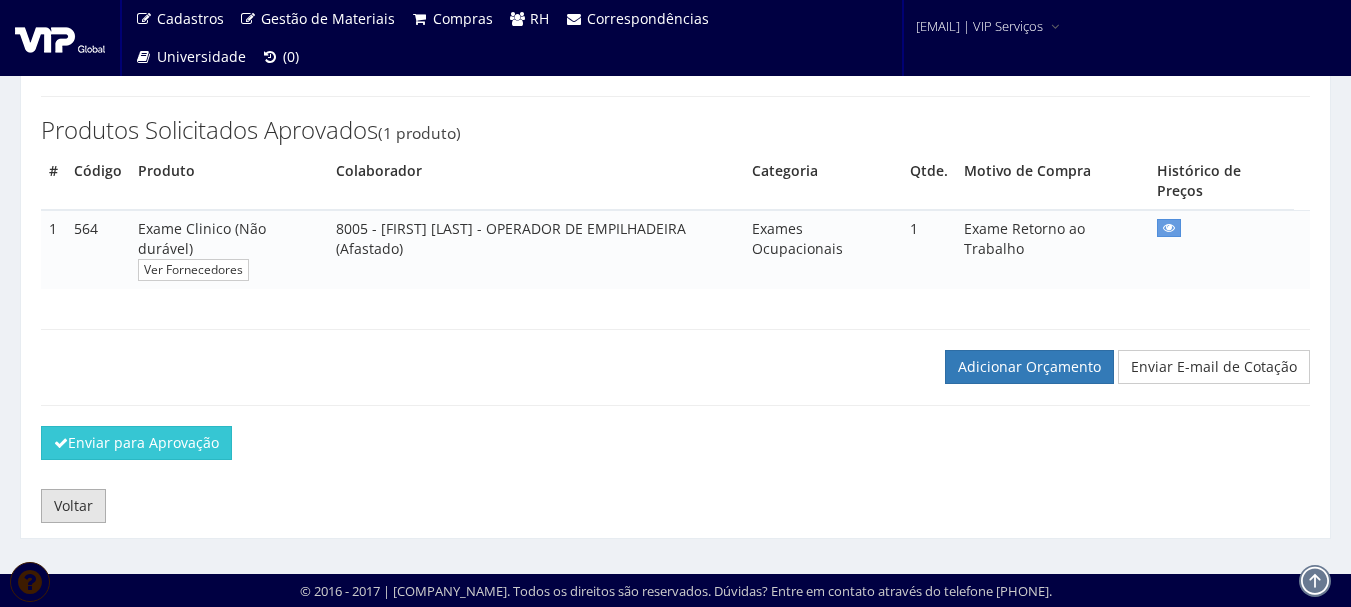 click on "Voltar" at bounding box center (73, 506) 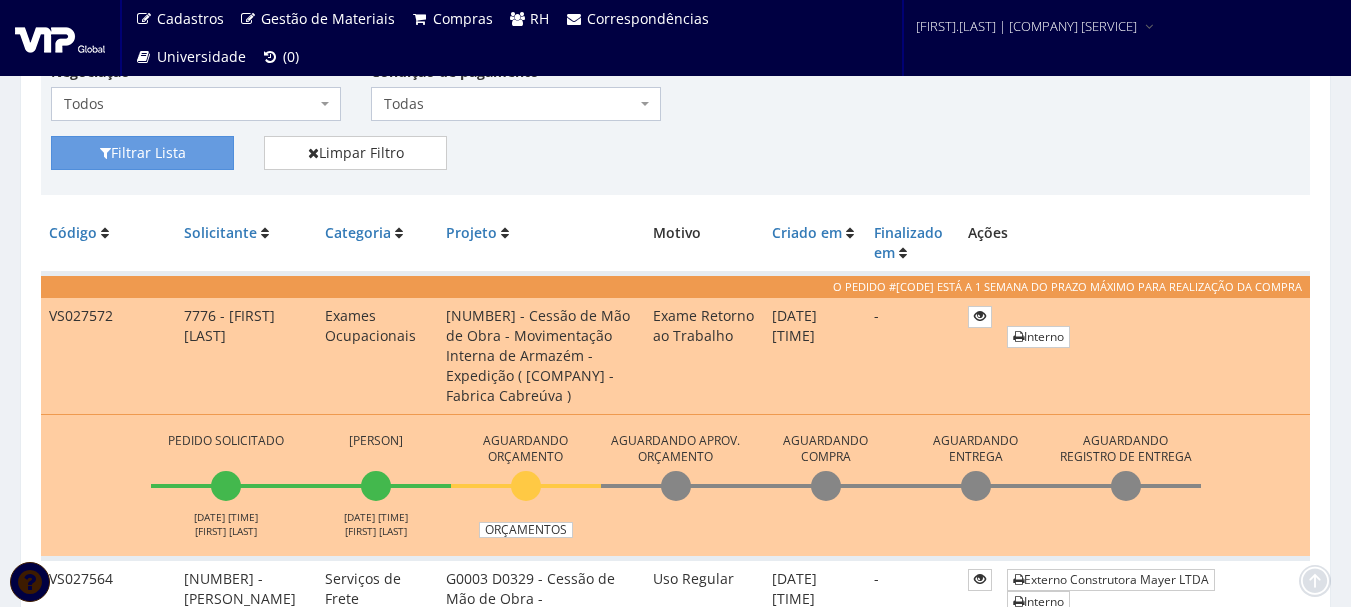 scroll, scrollTop: 400, scrollLeft: 0, axis: vertical 